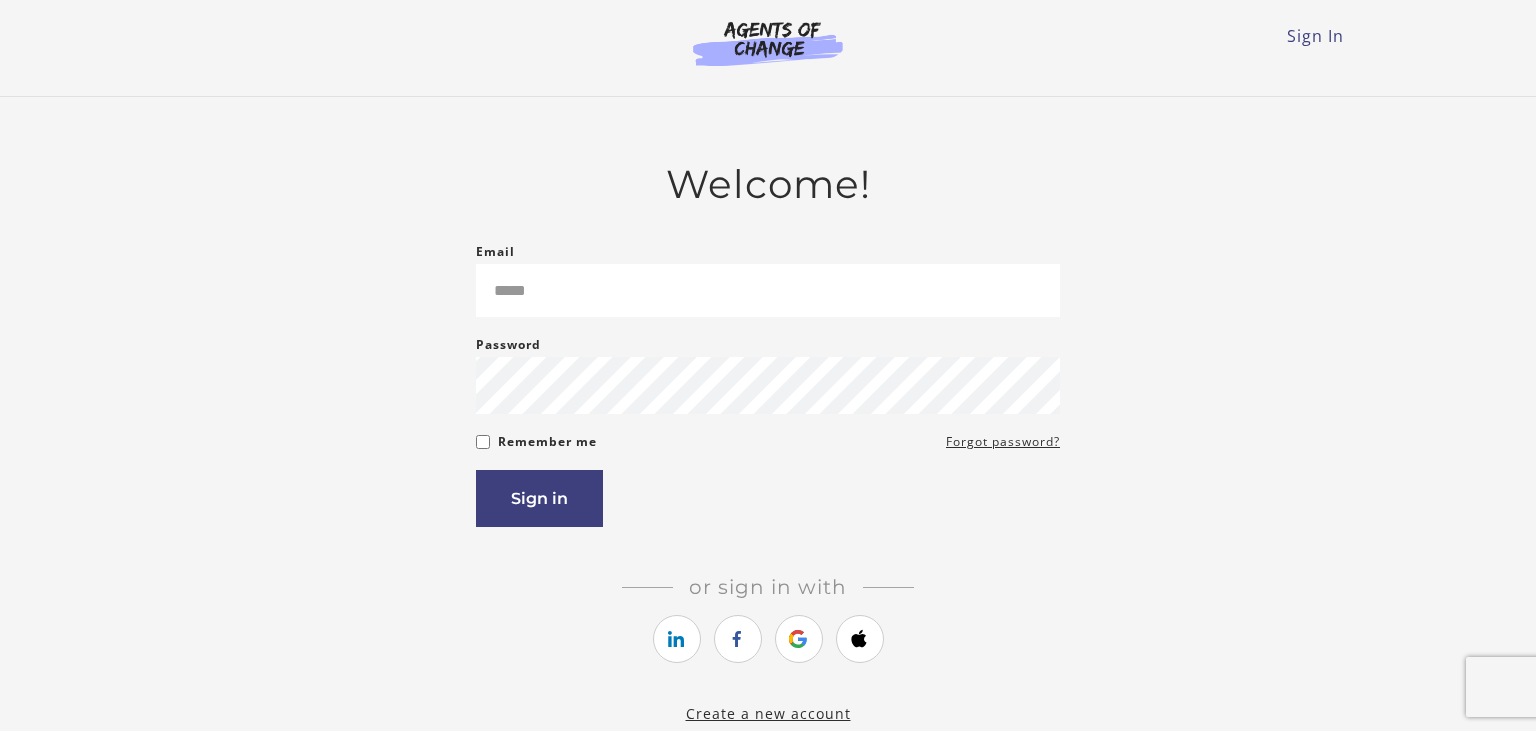scroll, scrollTop: 0, scrollLeft: 0, axis: both 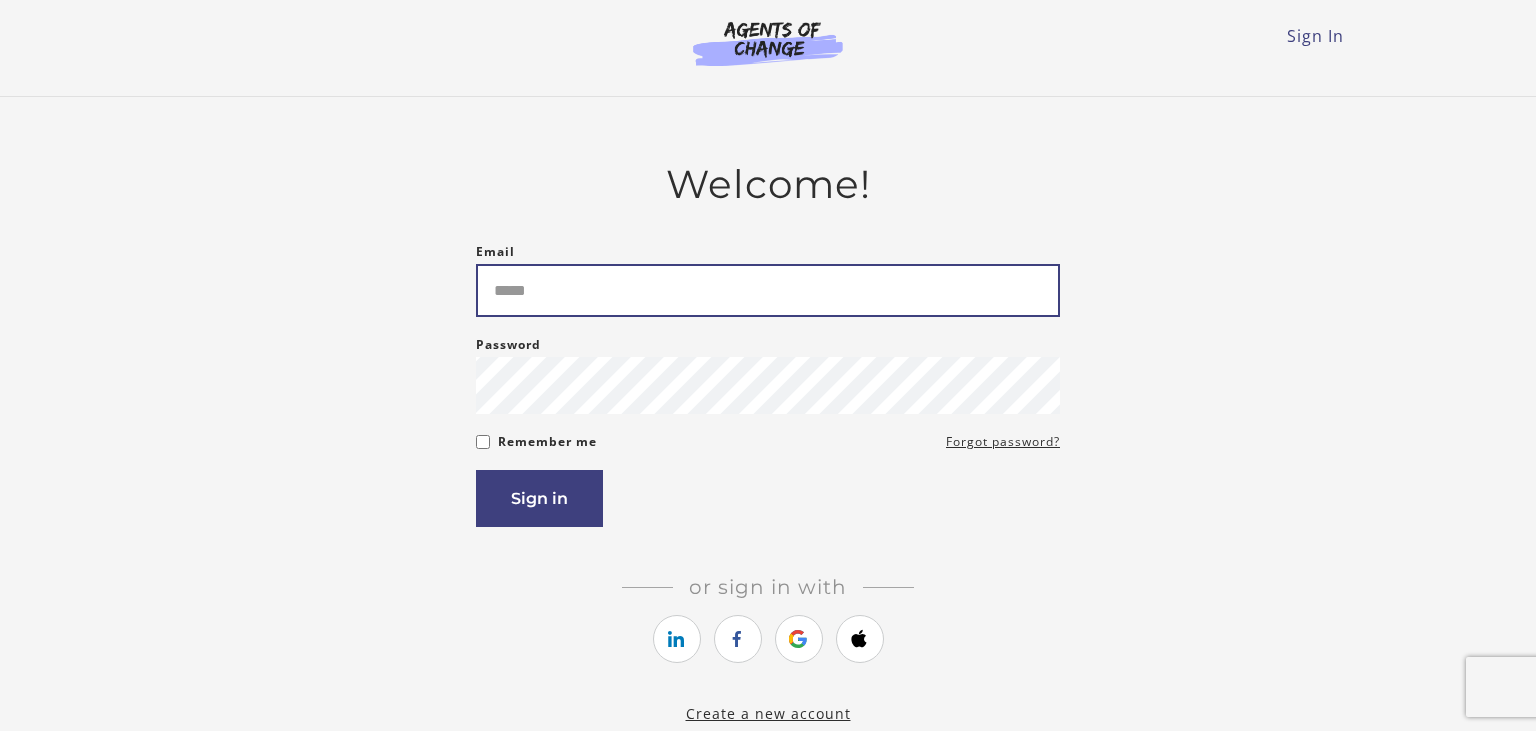 click on "Email" at bounding box center (768, 290) 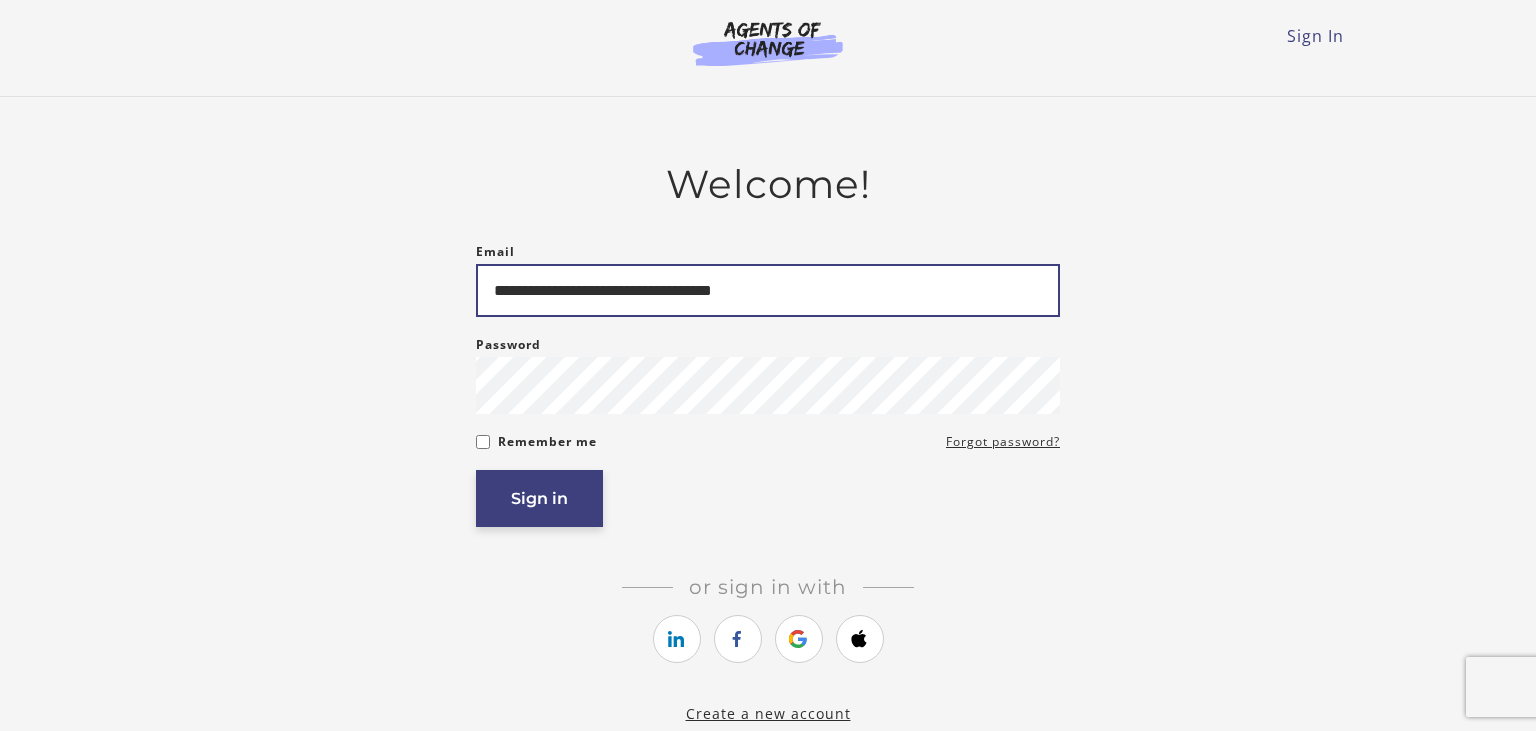 type on "**********" 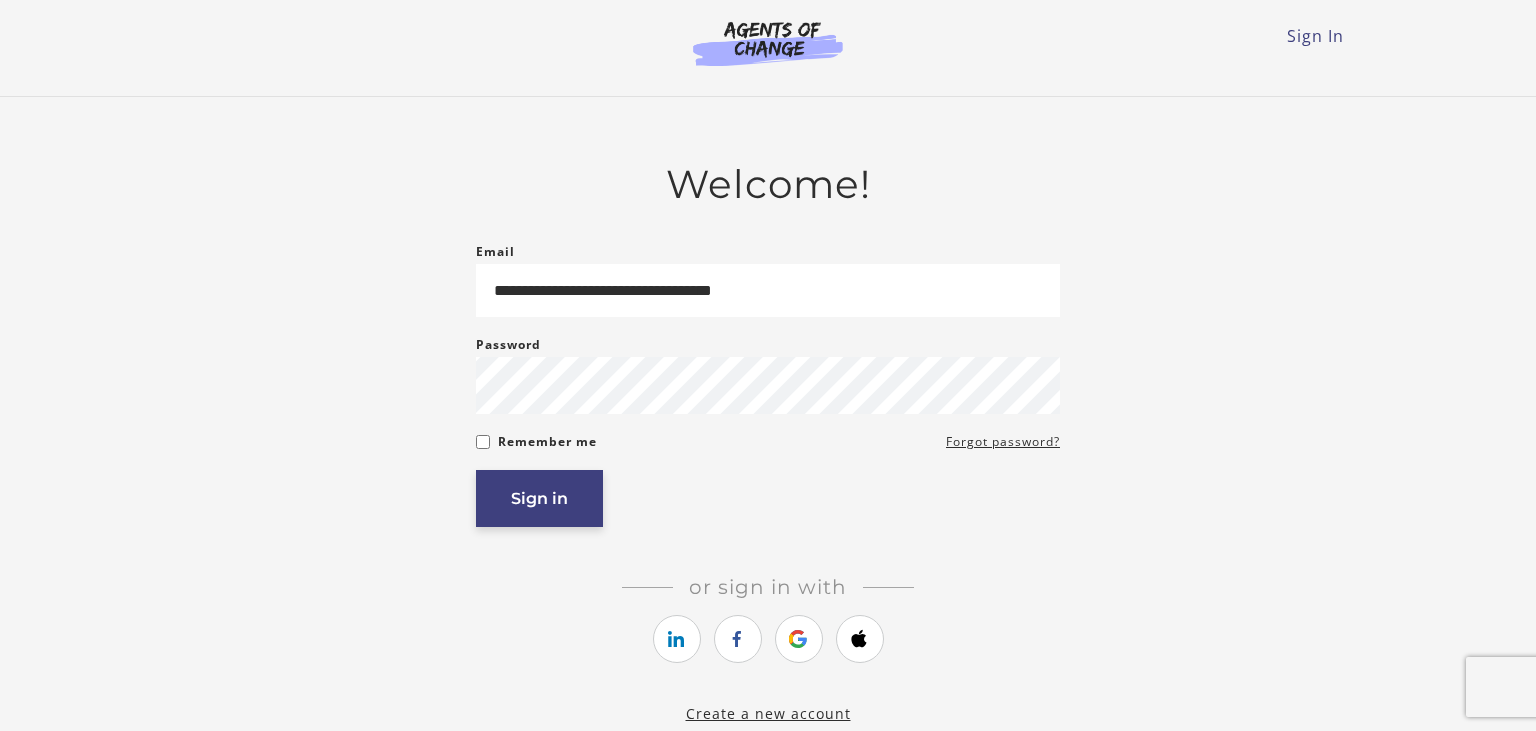 click on "Sign in" at bounding box center (539, 498) 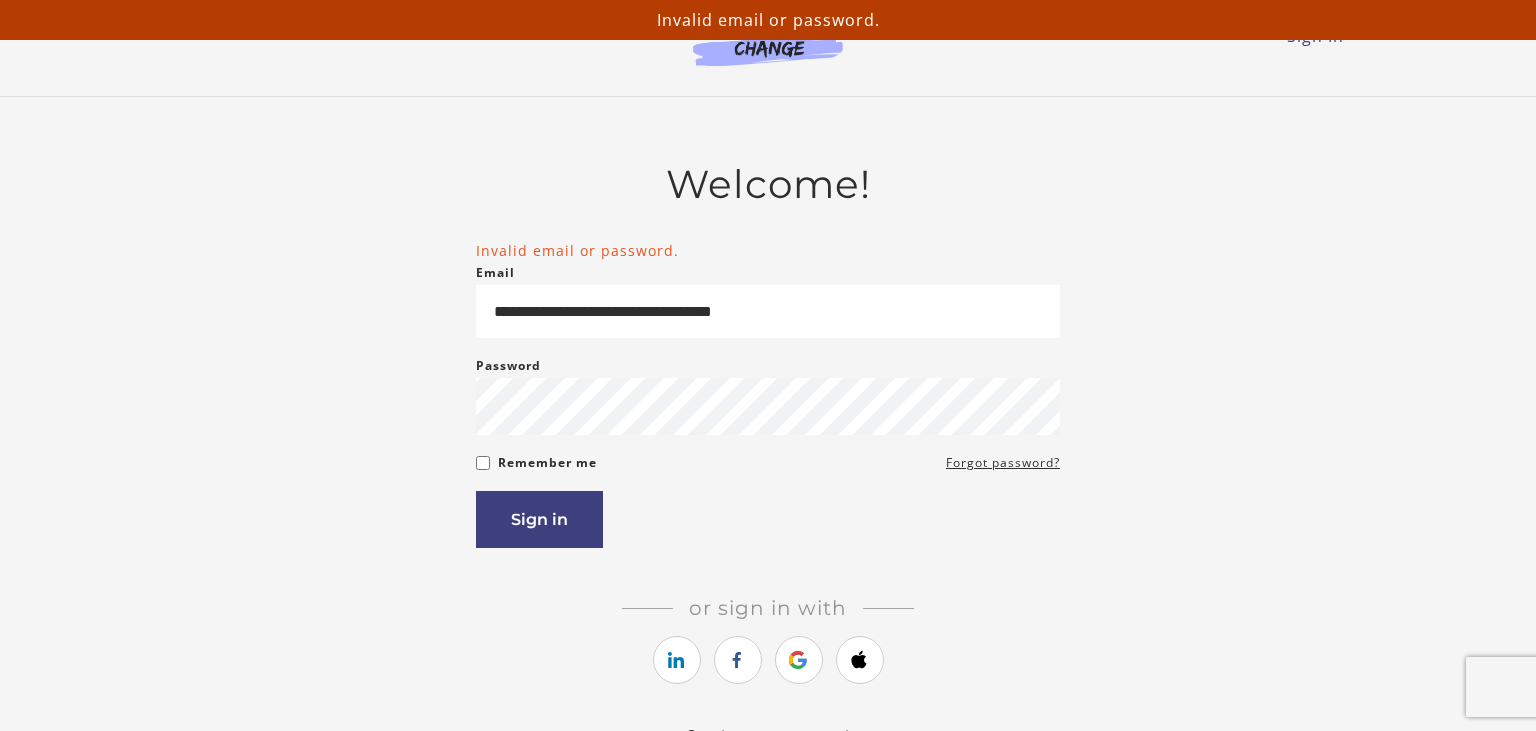 scroll, scrollTop: 0, scrollLeft: 0, axis: both 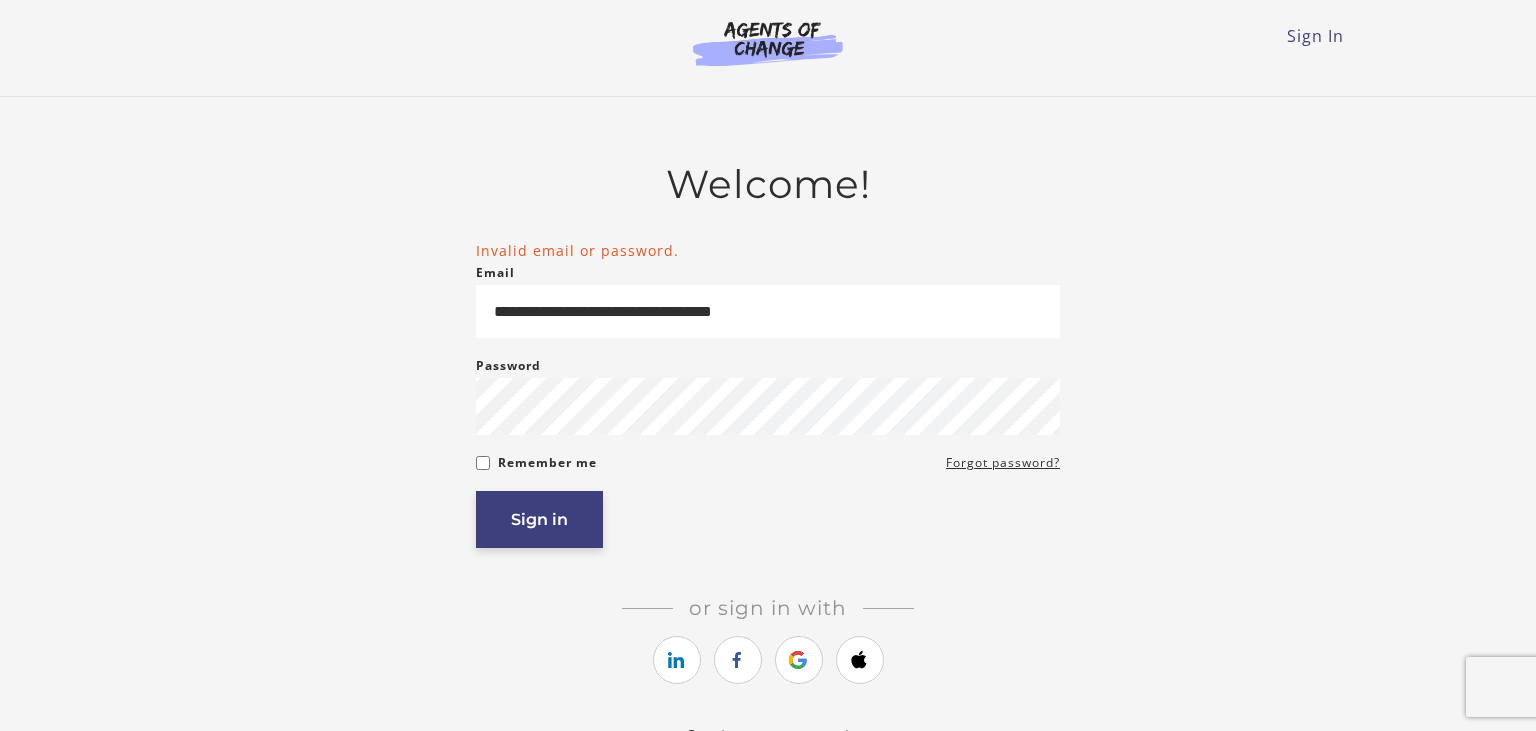 click on "Sign in" at bounding box center [539, 519] 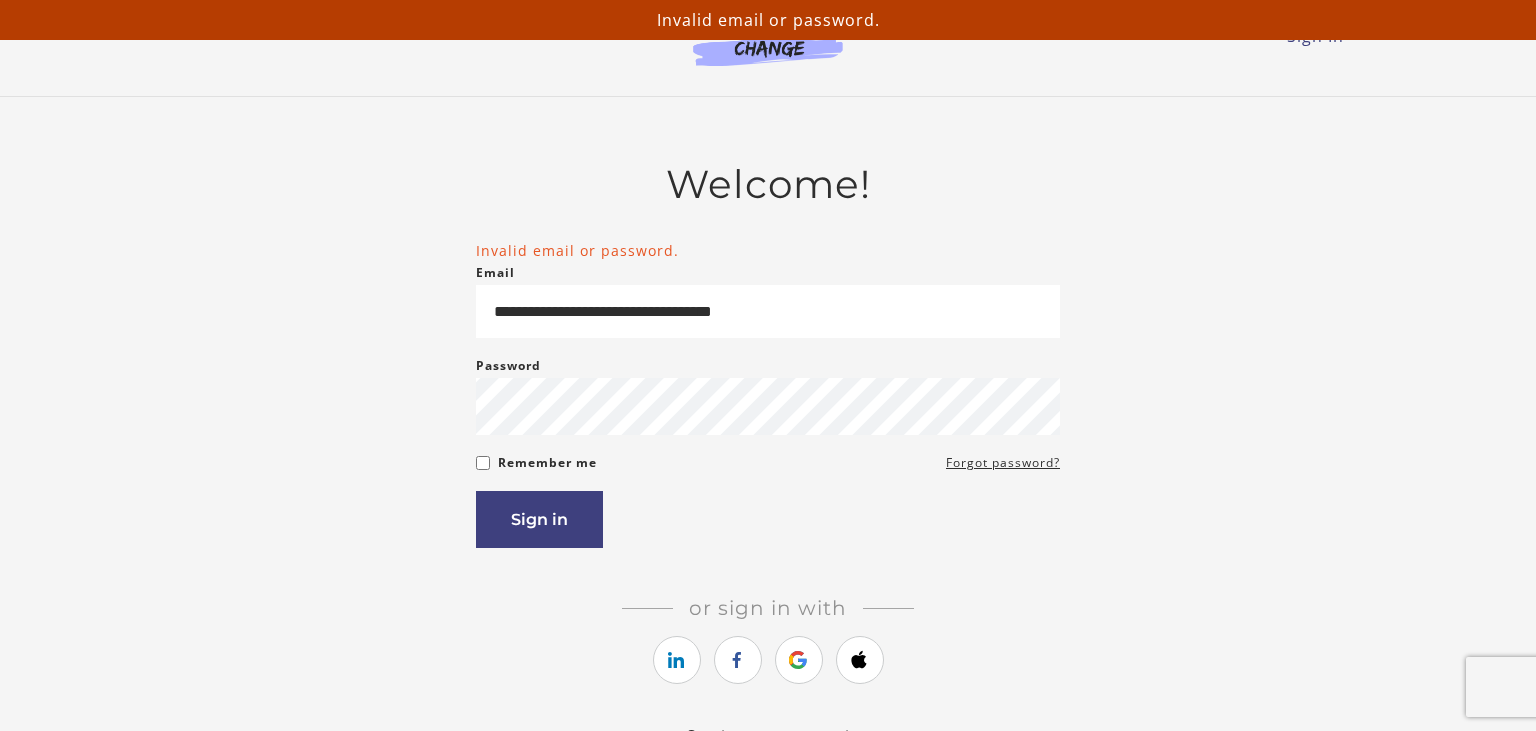 scroll, scrollTop: 0, scrollLeft: 0, axis: both 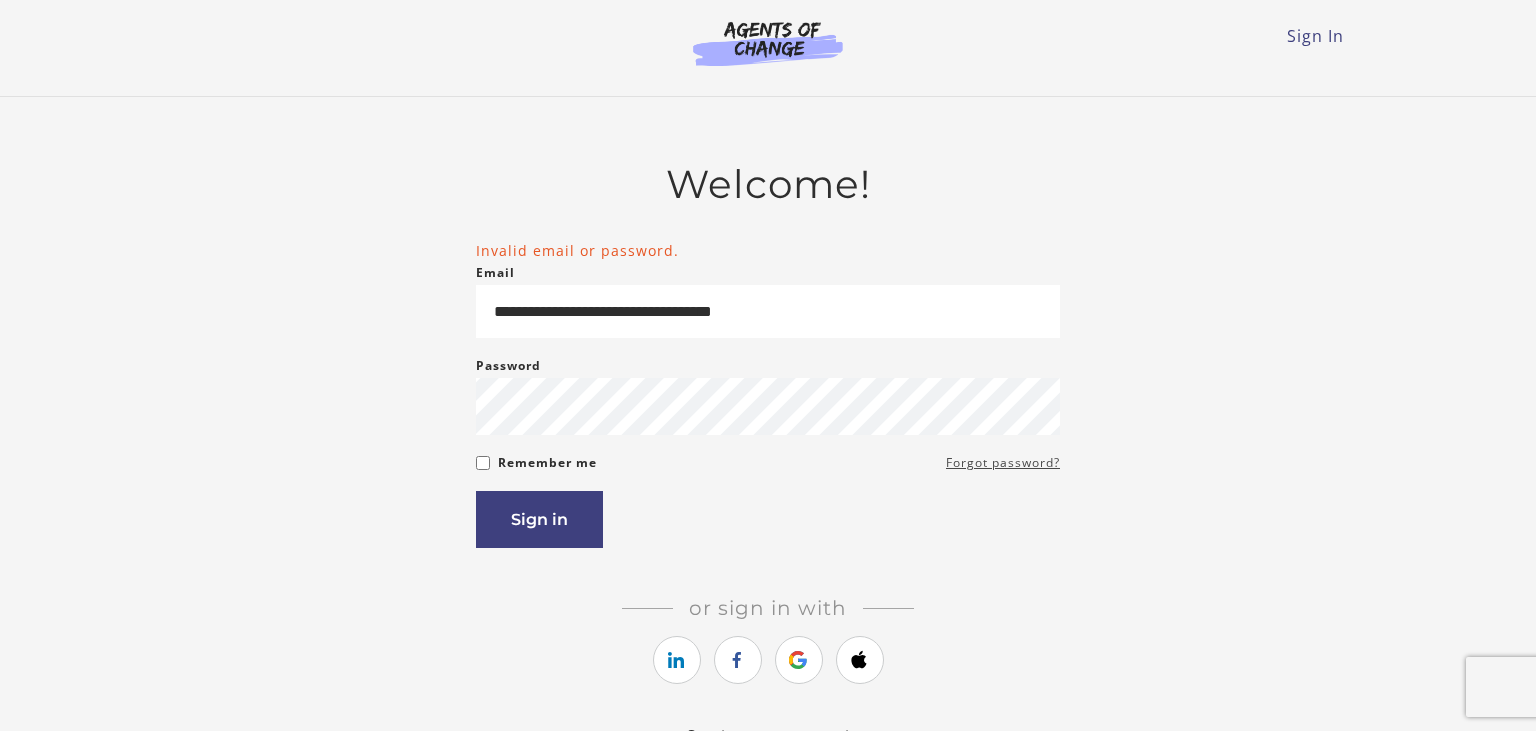 click on "Forgot password?" at bounding box center [1003, 463] 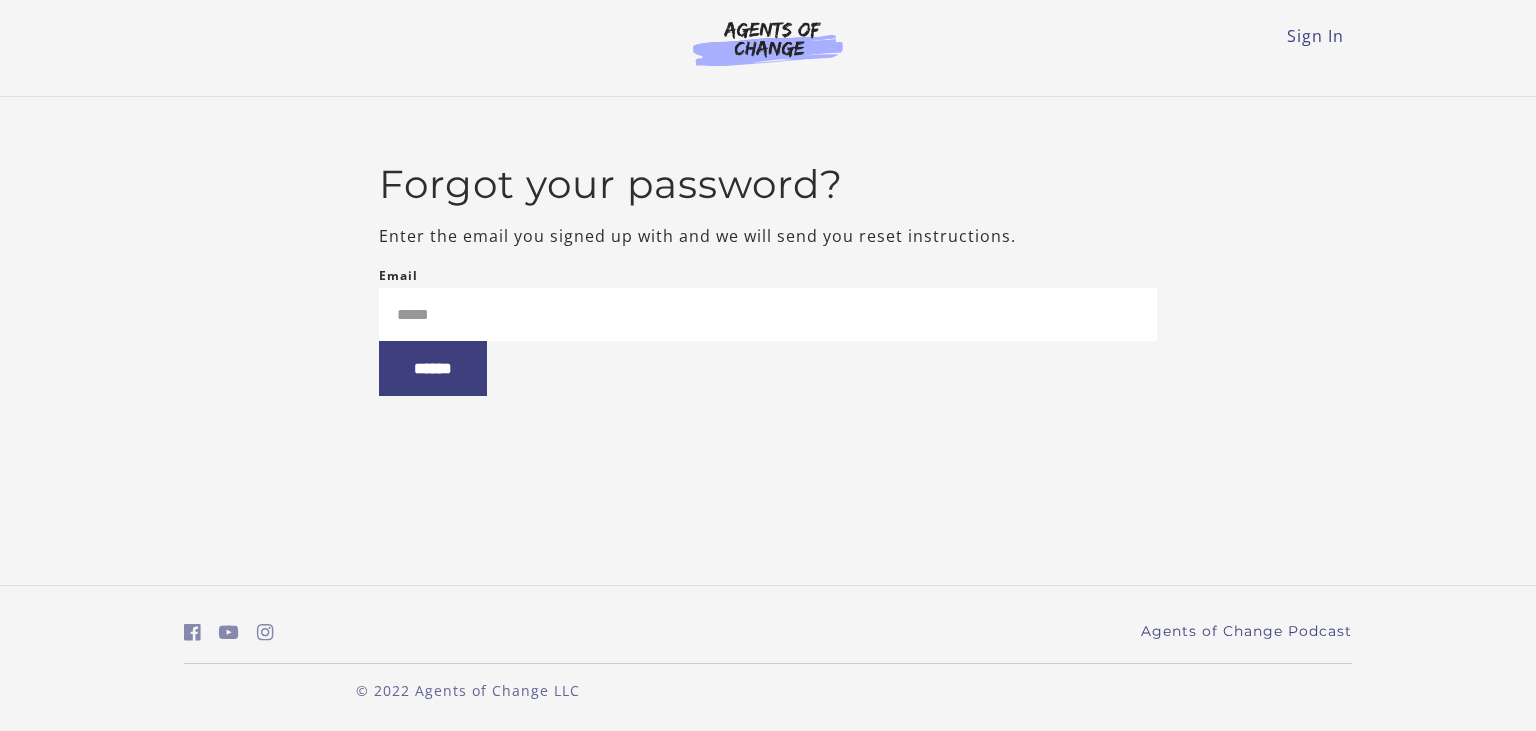 scroll, scrollTop: 0, scrollLeft: 0, axis: both 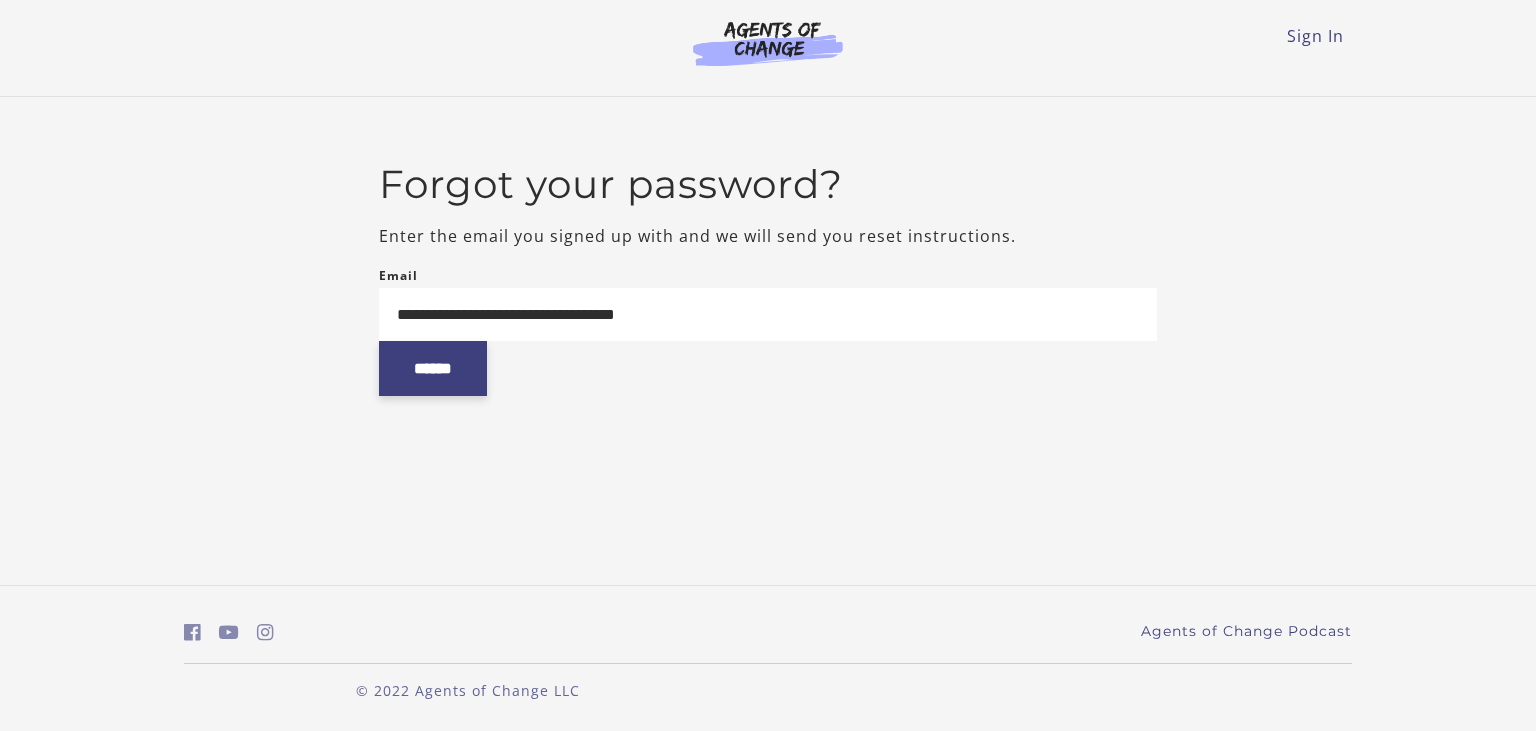 type on "**********" 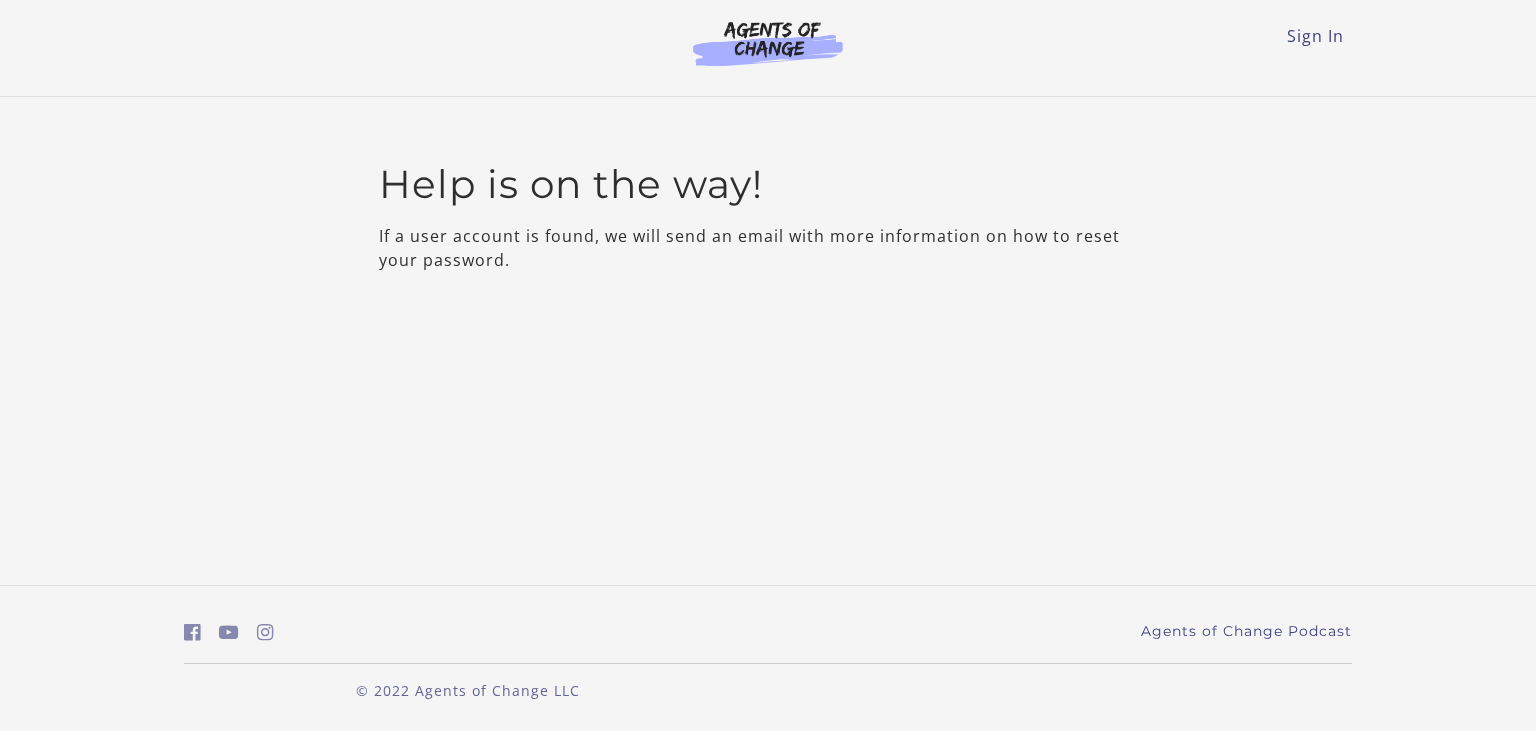 scroll, scrollTop: 0, scrollLeft: 0, axis: both 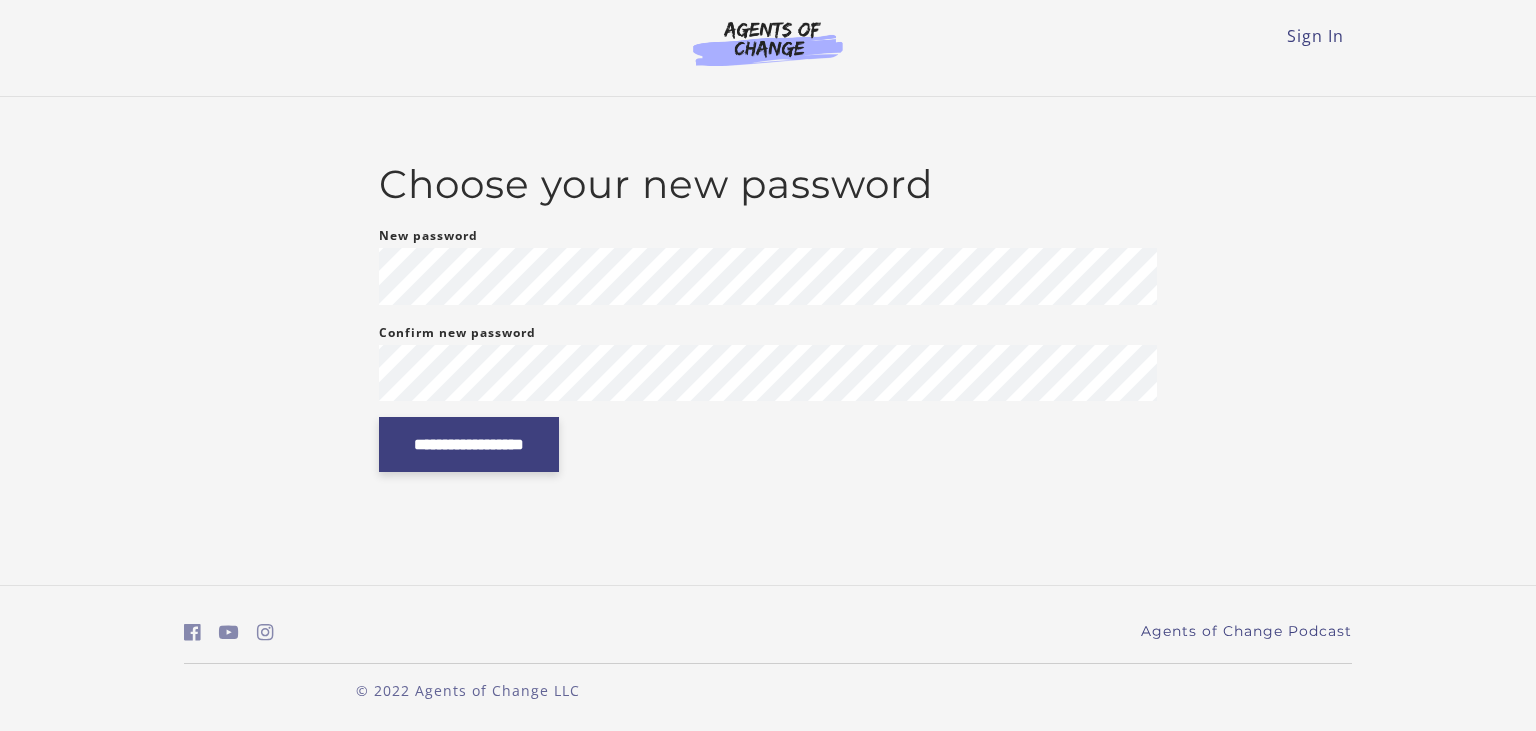 click on "**********" at bounding box center (469, 444) 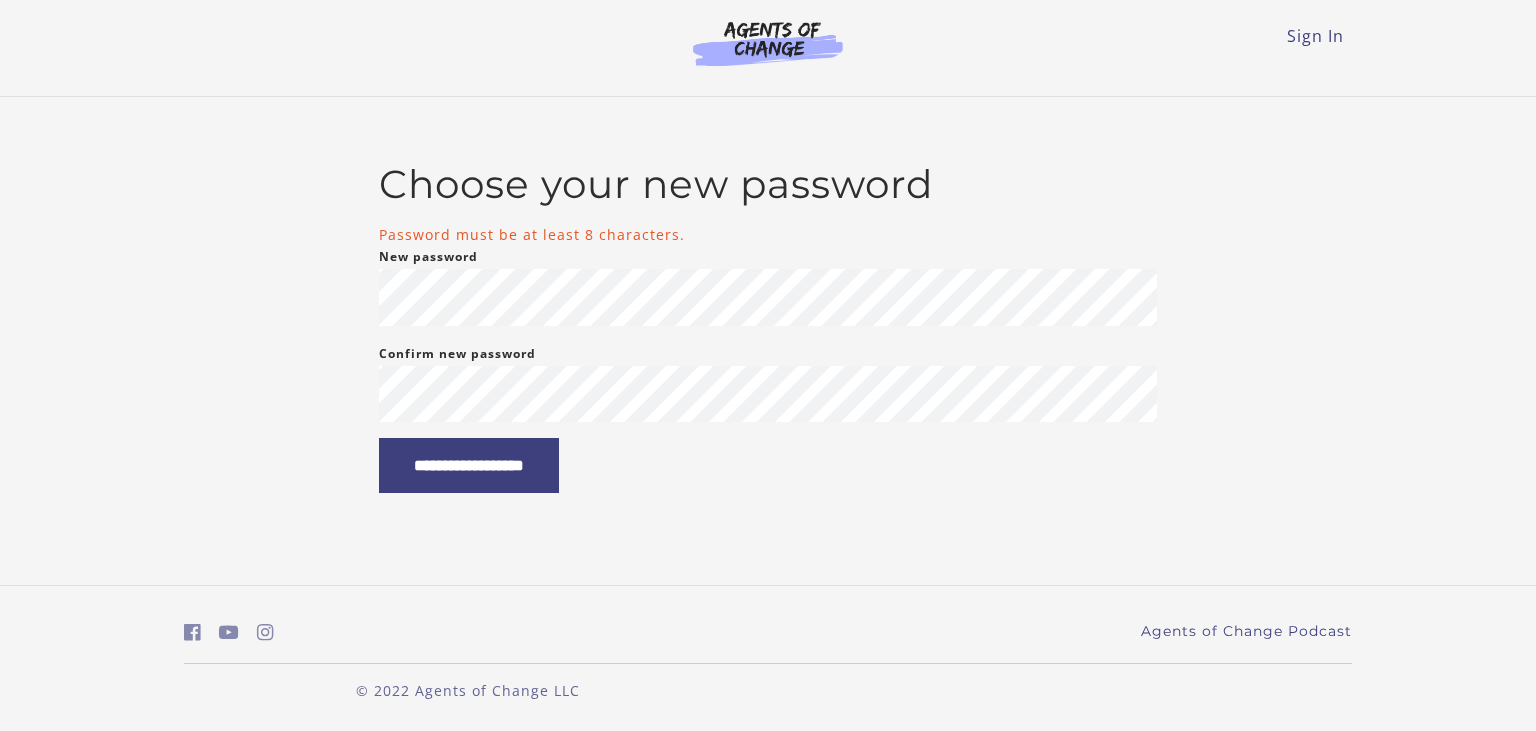 scroll, scrollTop: 0, scrollLeft: 0, axis: both 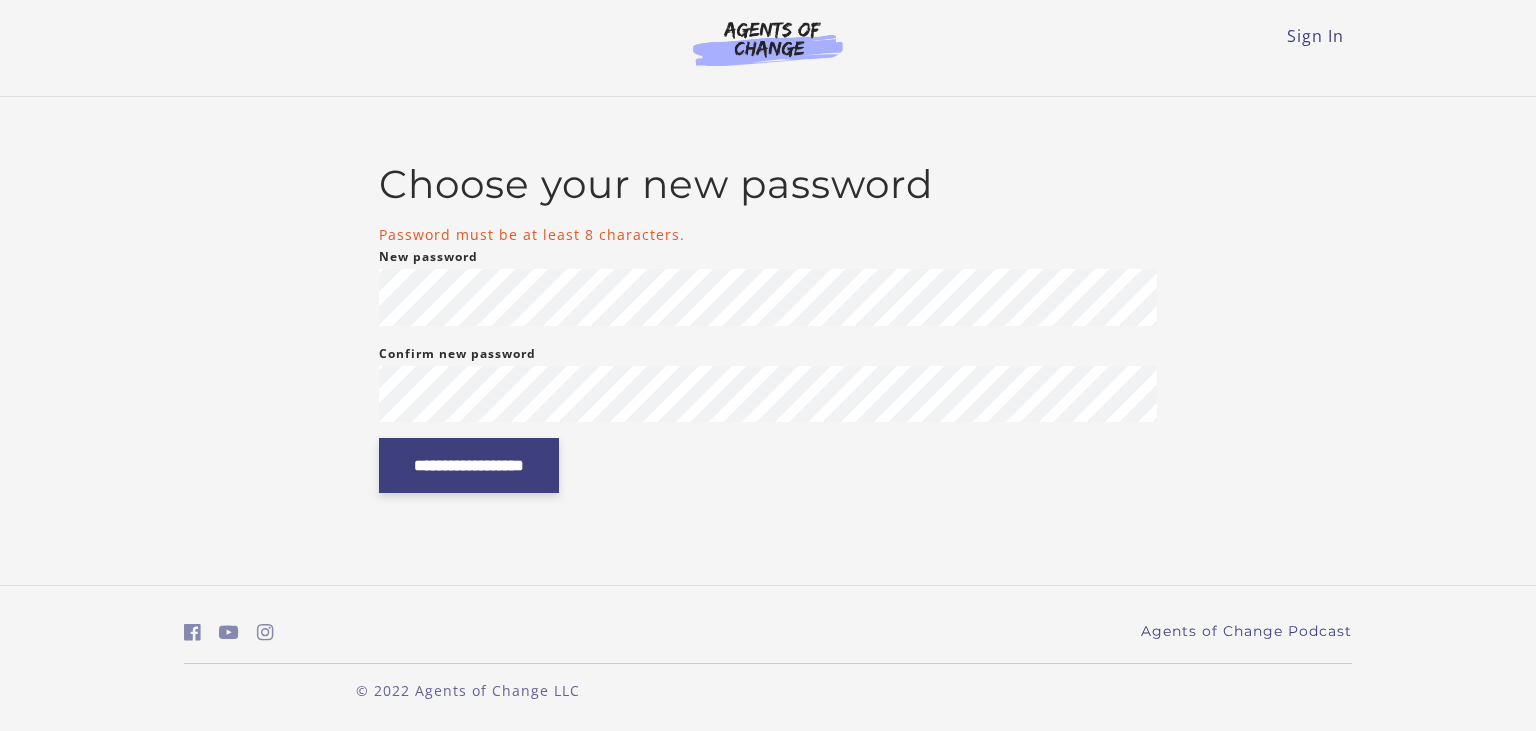 click on "**********" at bounding box center (469, 465) 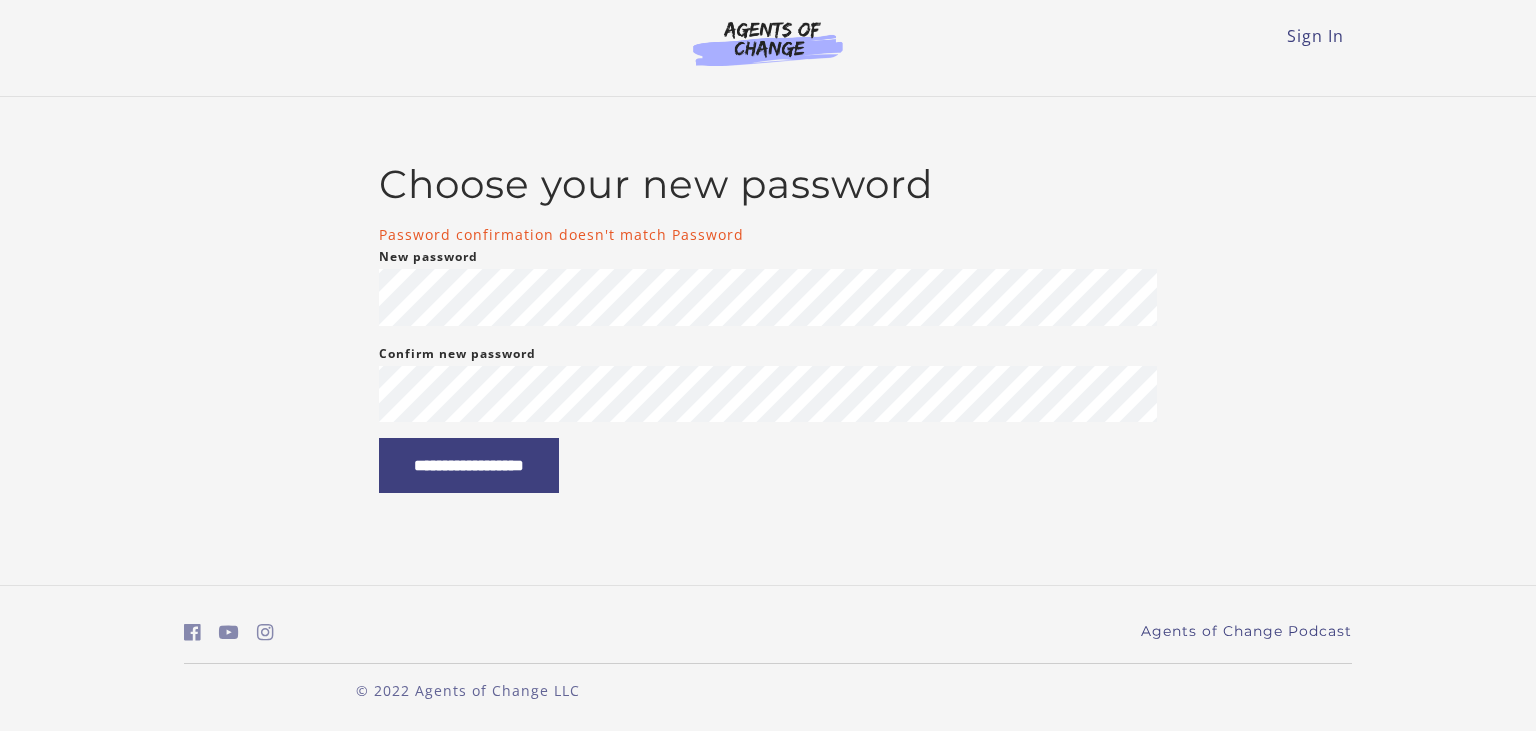 scroll, scrollTop: 0, scrollLeft: 0, axis: both 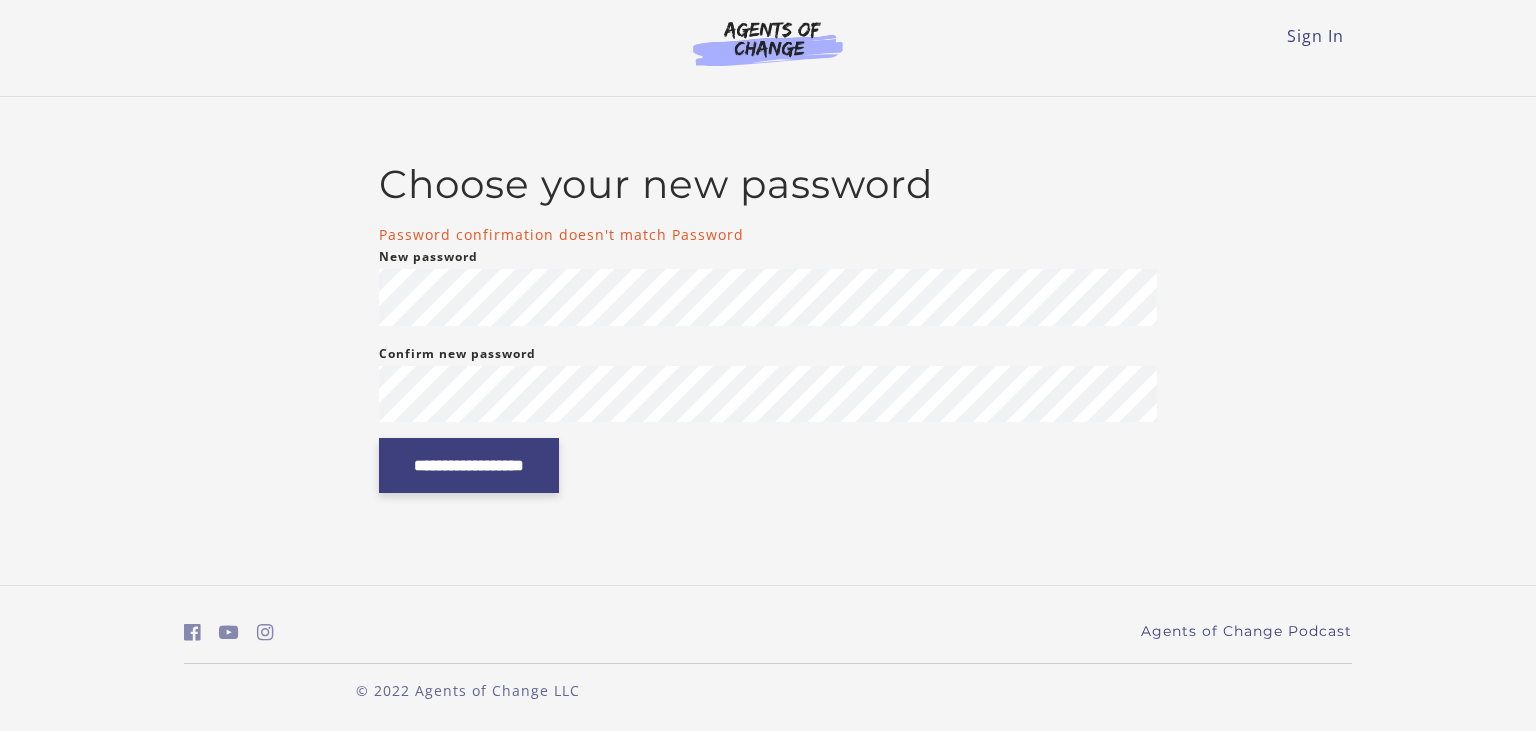 click on "**********" at bounding box center (469, 465) 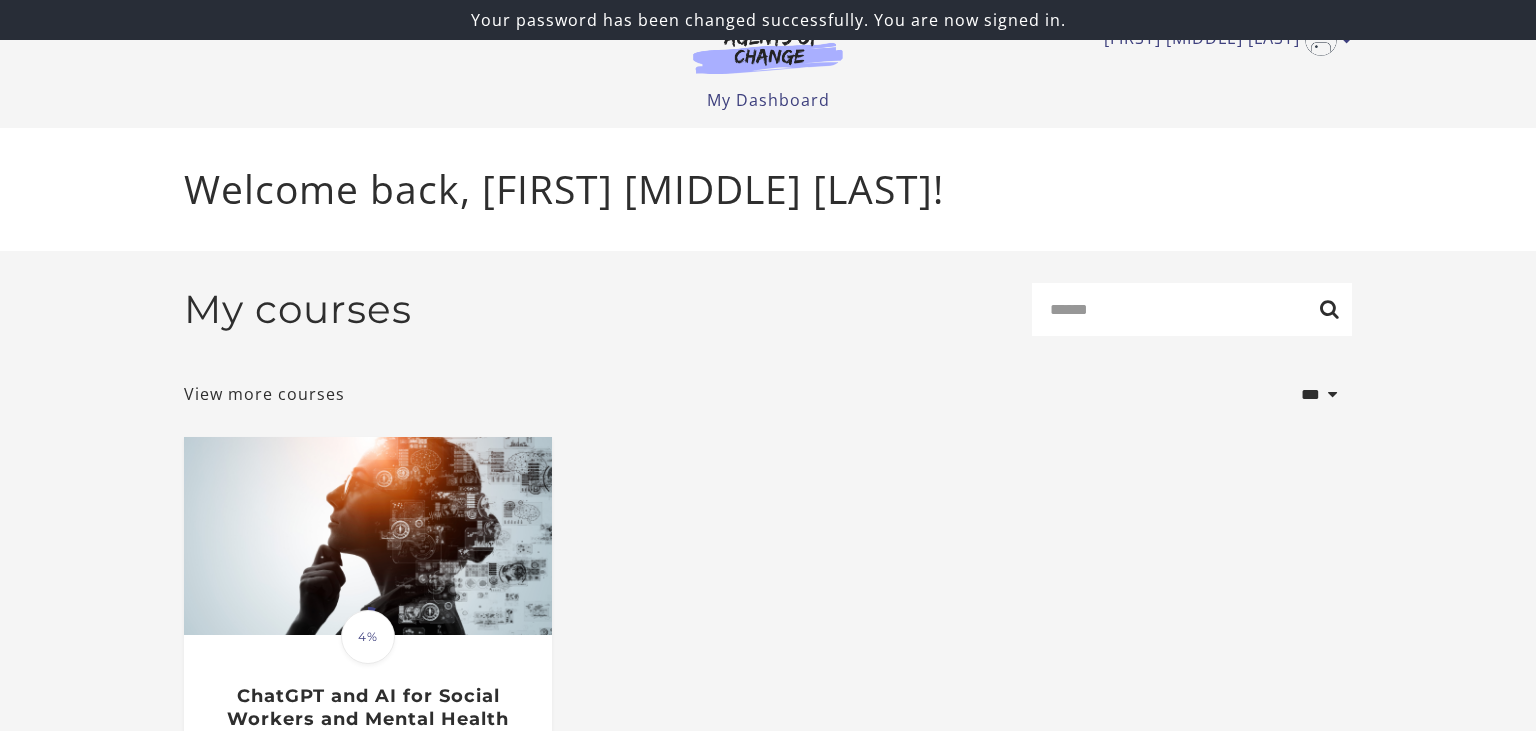 scroll, scrollTop: 0, scrollLeft: 0, axis: both 